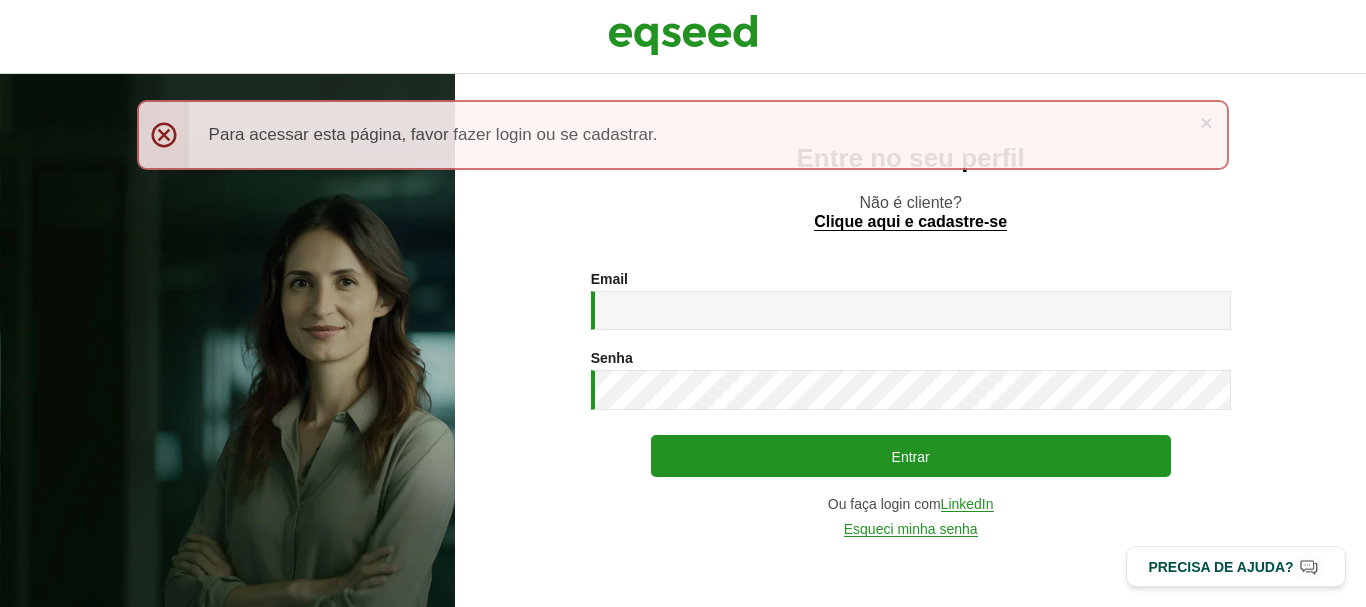 scroll, scrollTop: 0, scrollLeft: 0, axis: both 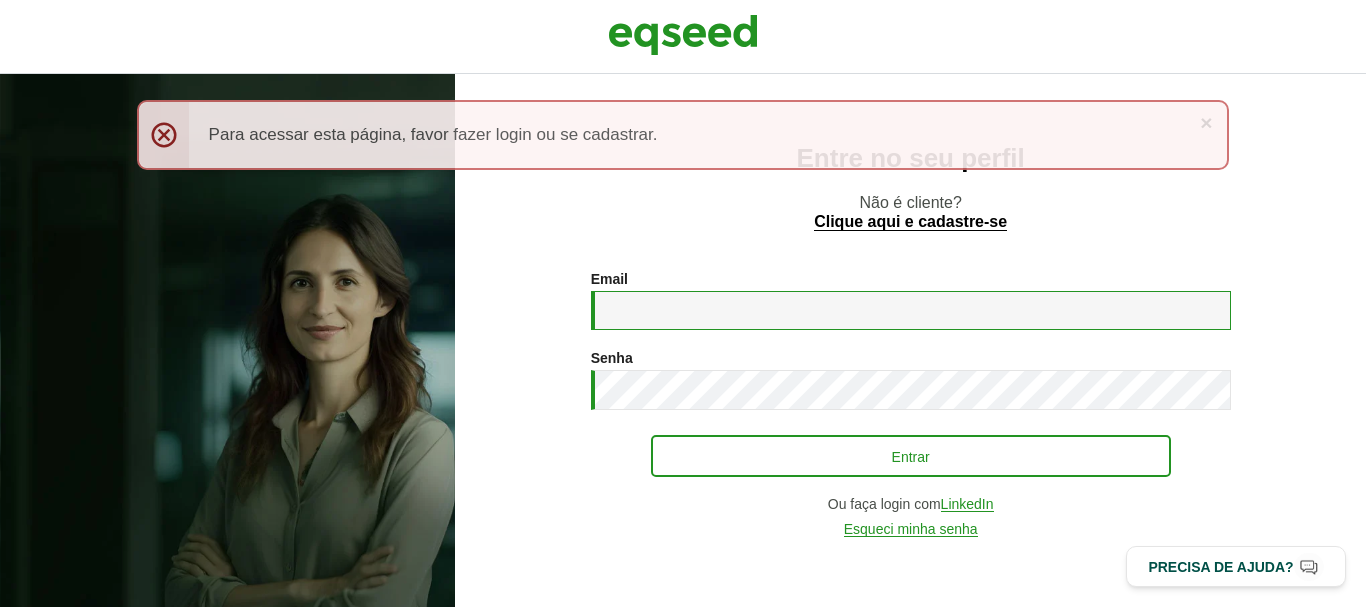 type on "**********" 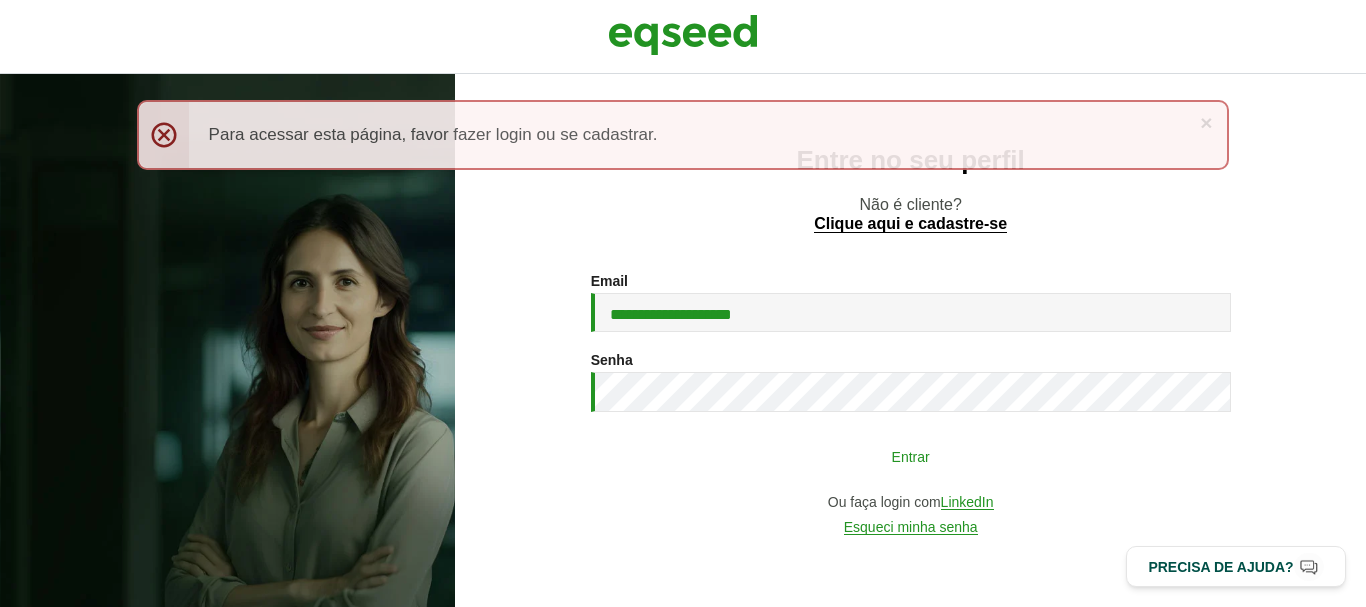click on "Entrar" at bounding box center [911, 456] 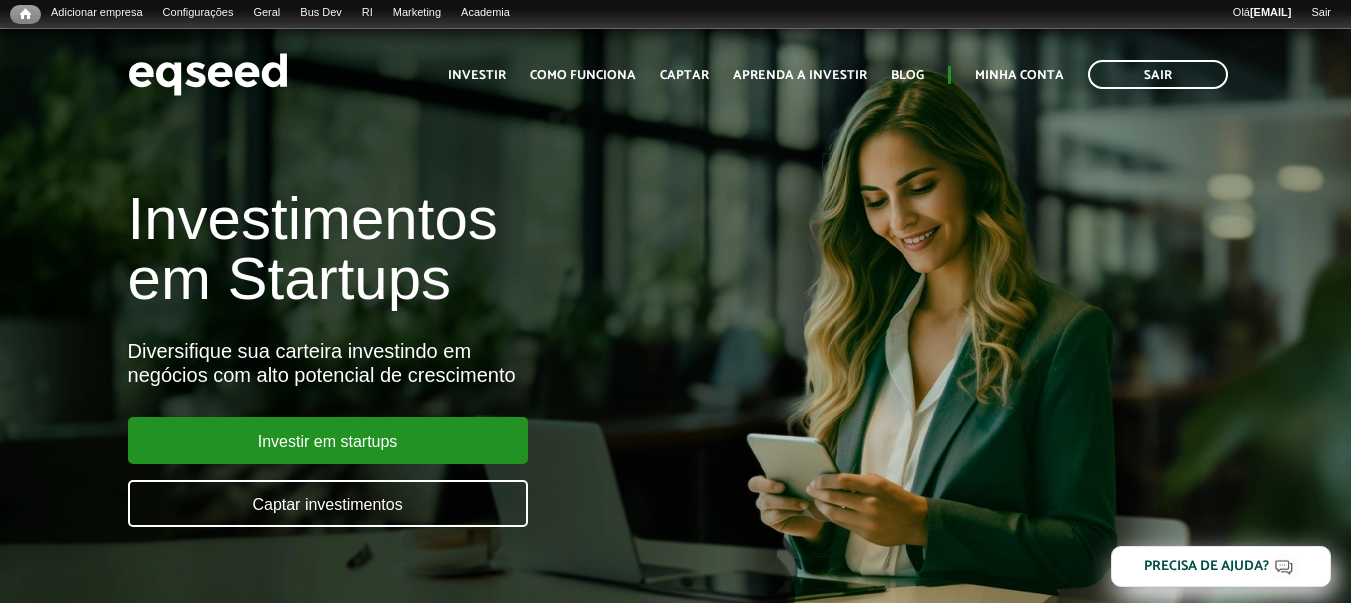 scroll, scrollTop: 0, scrollLeft: 0, axis: both 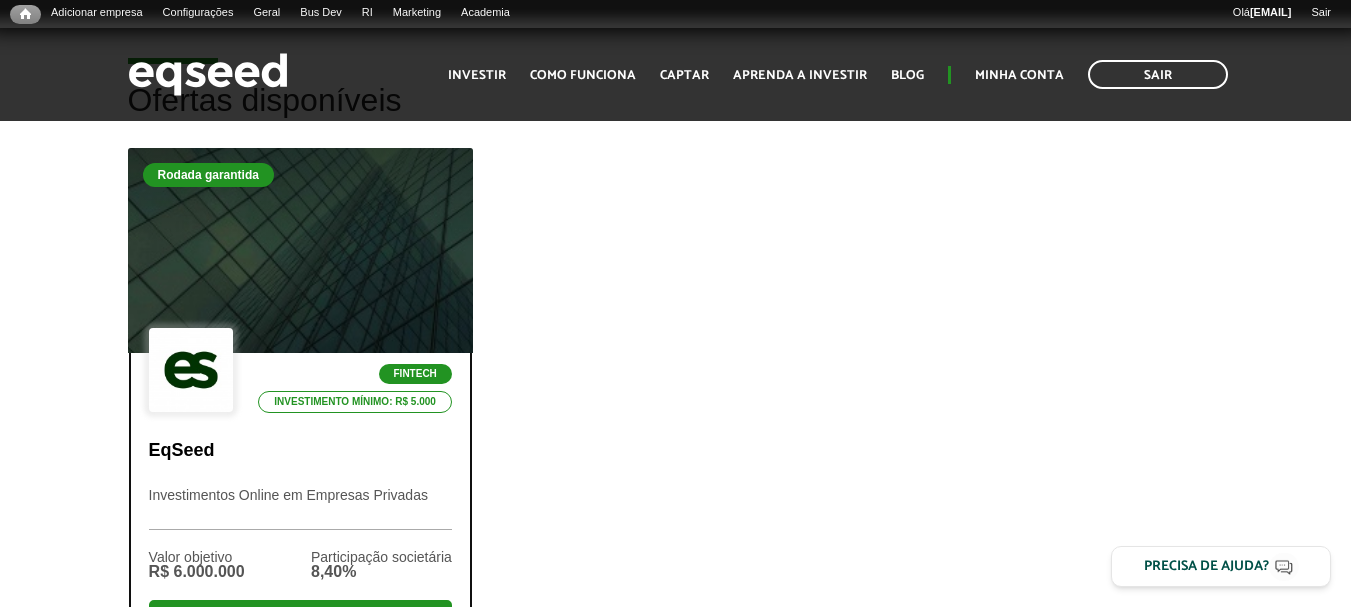 click at bounding box center [300, 251] 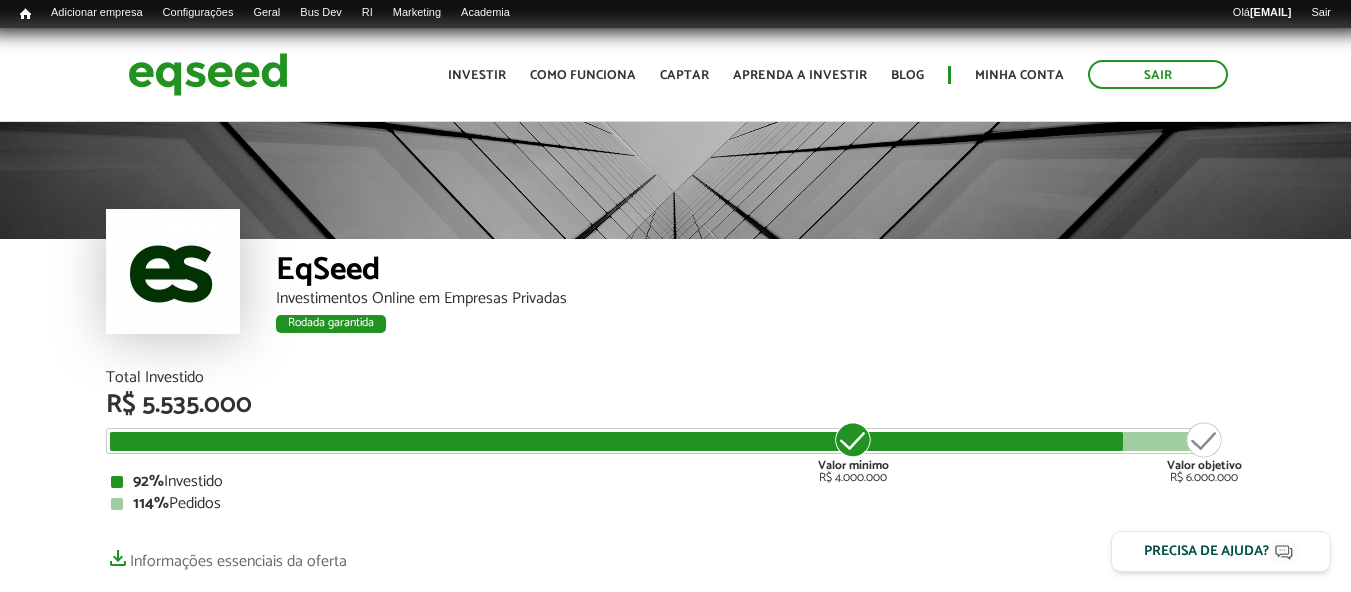 scroll, scrollTop: 0, scrollLeft: 0, axis: both 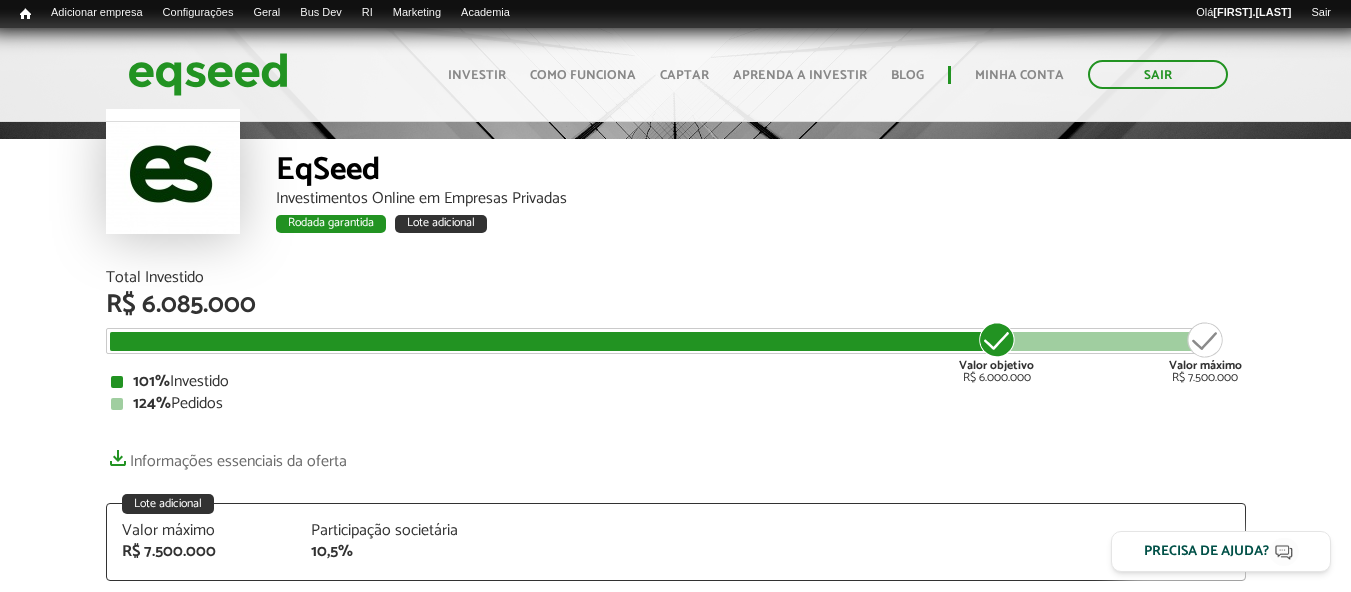 drag, startPoint x: 246, startPoint y: 404, endPoint x: 160, endPoint y: 399, distance: 86.145226 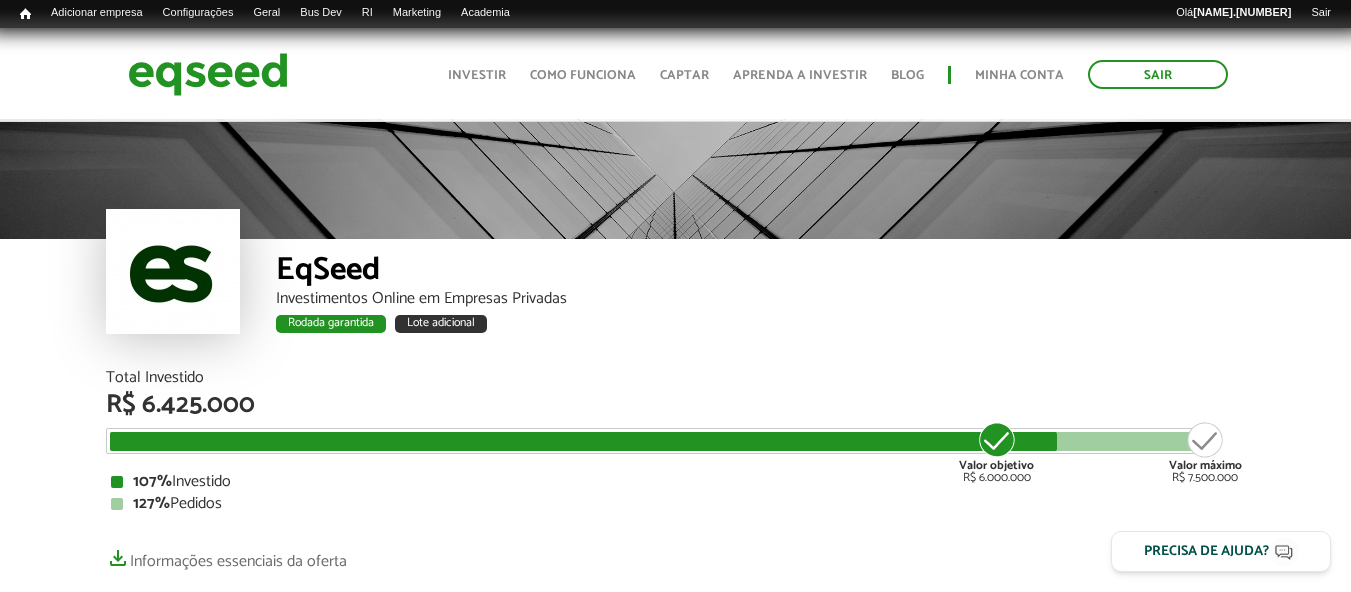 scroll, scrollTop: 100, scrollLeft: 0, axis: vertical 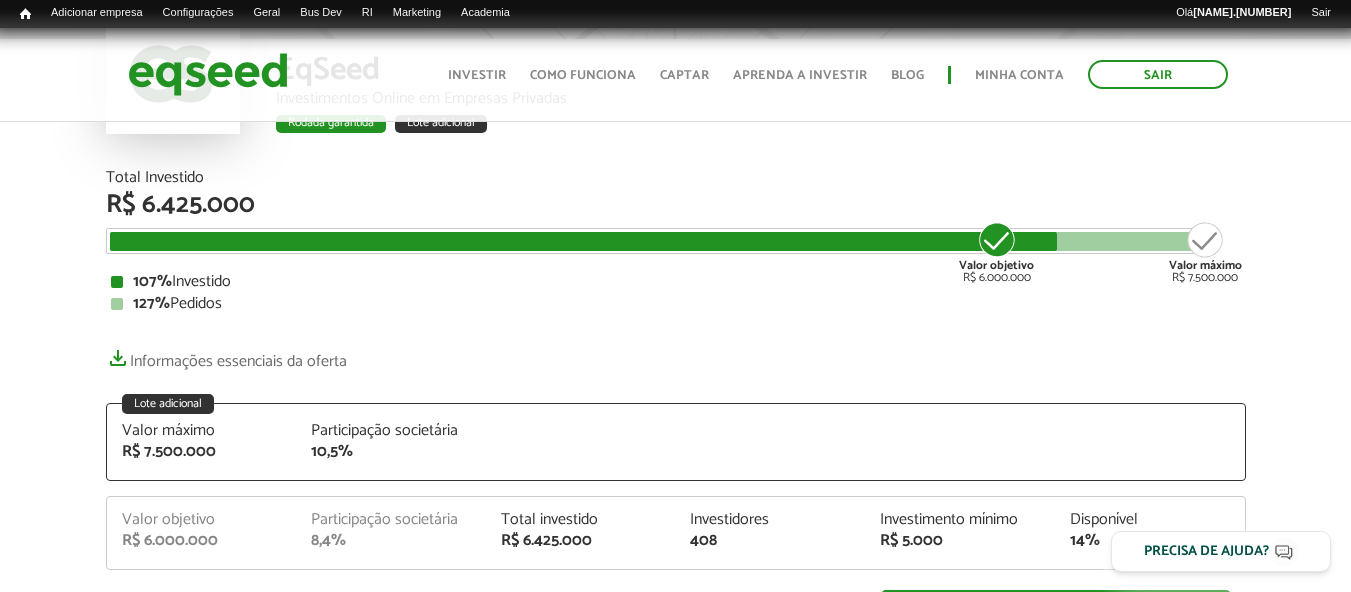 click on "EqSeed
Investimentos Online em Empresas Privadas
Rodada garantida                Lote adicional
Rodada garantida            Lote adicional
Total Investido
R$ 6.425.000
Valor objetivo R$ 6.000.000
Valor máximo R$ 7.500.000
107%  Investido
127%  Pedidos
Informações essenciais da oferta
Lote adicional
Valor máximo R$ 7.500.000" at bounding box center (675, 658) 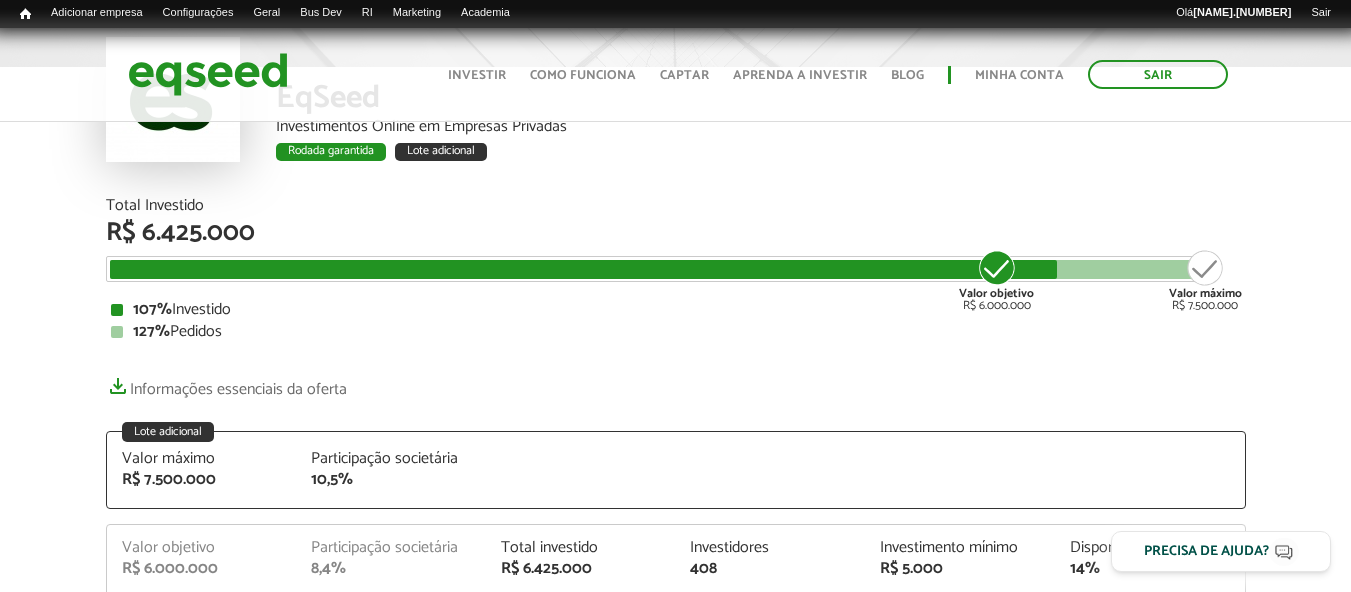scroll, scrollTop: 0, scrollLeft: 0, axis: both 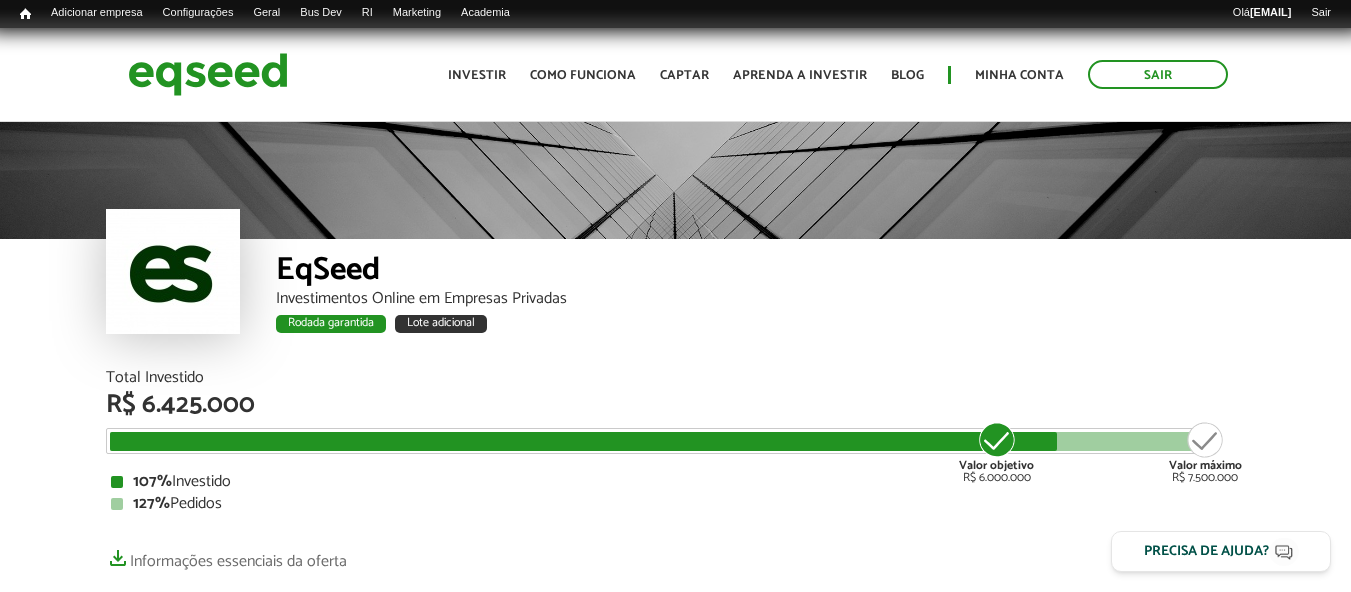 click on "EqSeed" at bounding box center (761, 272) 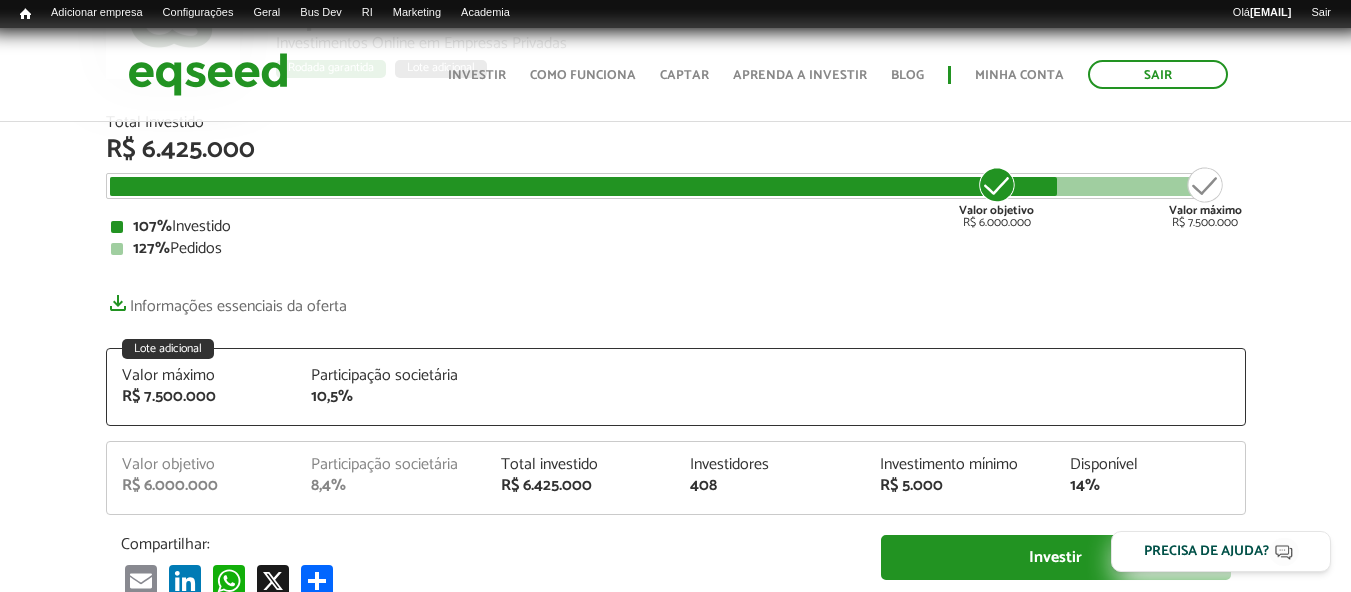scroll, scrollTop: 300, scrollLeft: 0, axis: vertical 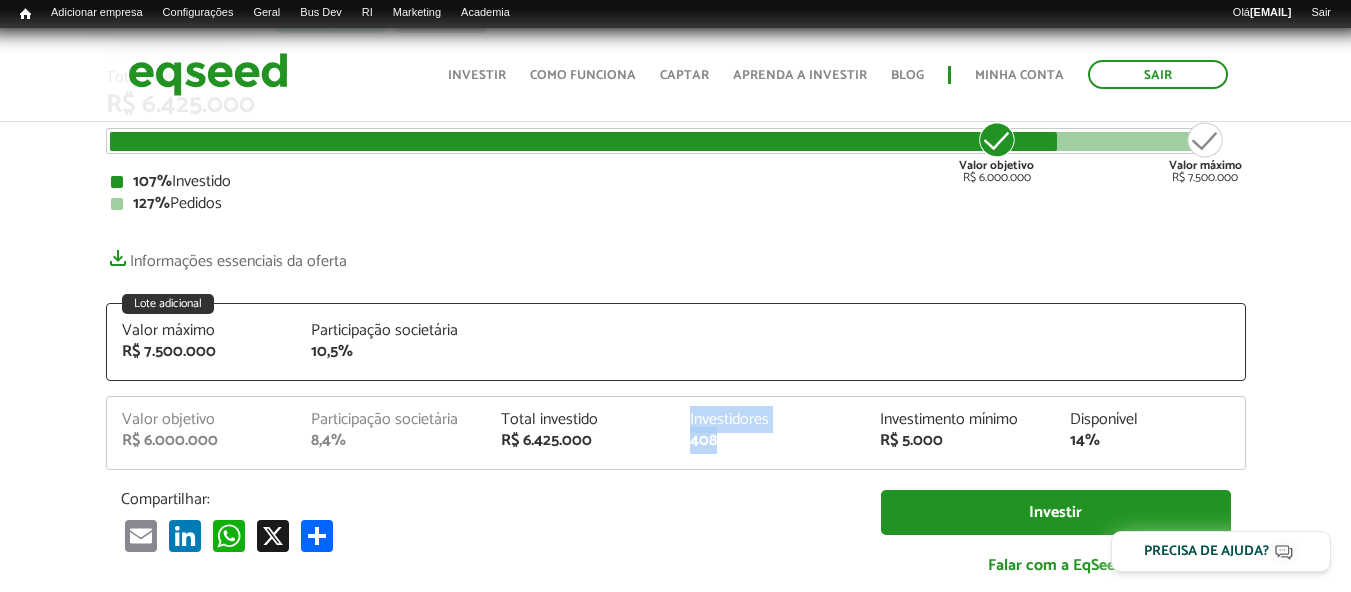 drag, startPoint x: 758, startPoint y: 448, endPoint x: 726, endPoint y: 359, distance: 94.57801 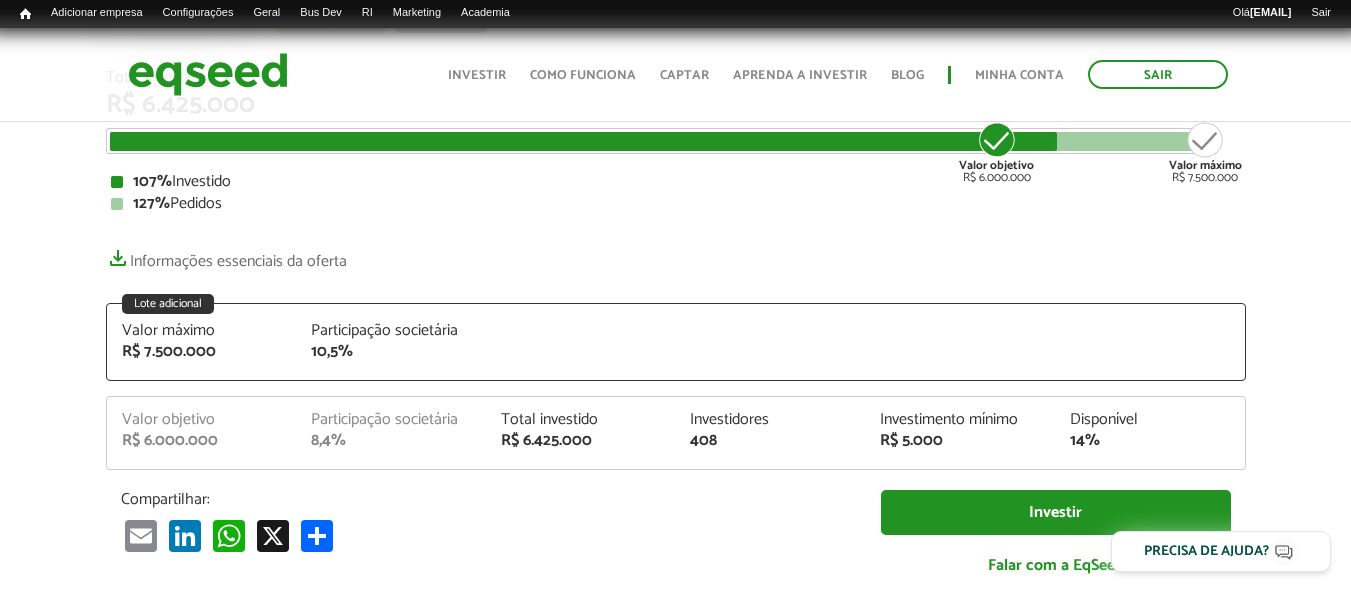 click on "Lote adicional
Valor máximo
R$ 7.500.000
Participação societária
10,5%" at bounding box center (676, 342) 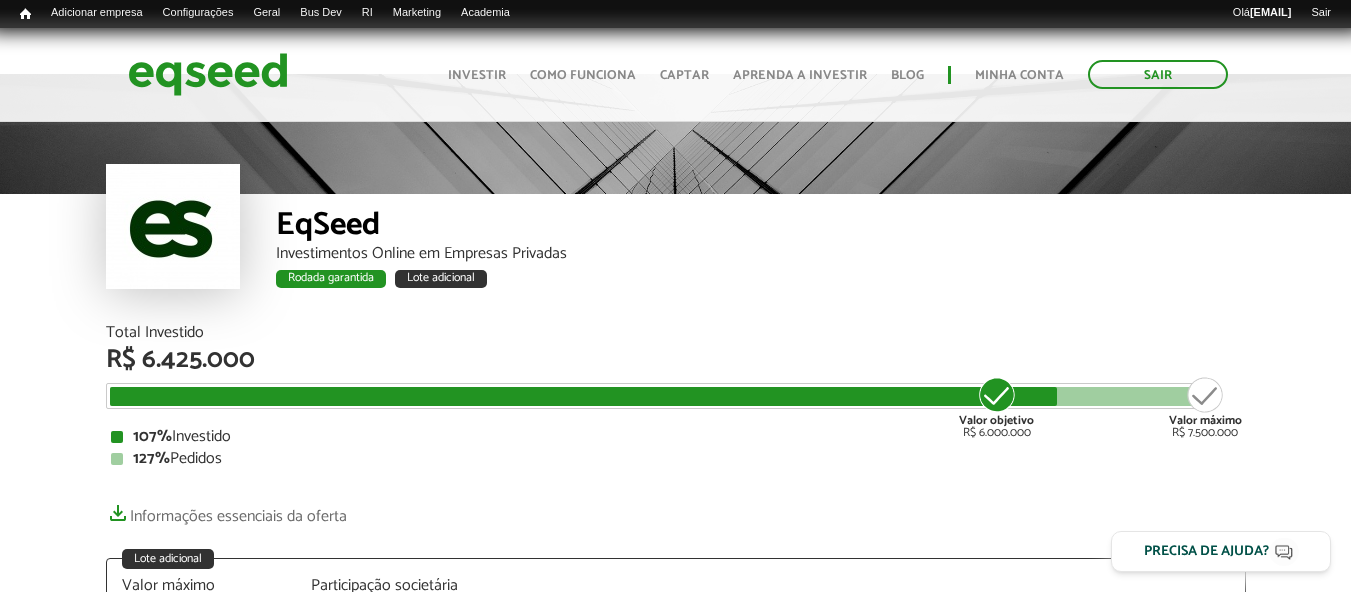 scroll, scrollTop: 0, scrollLeft: 0, axis: both 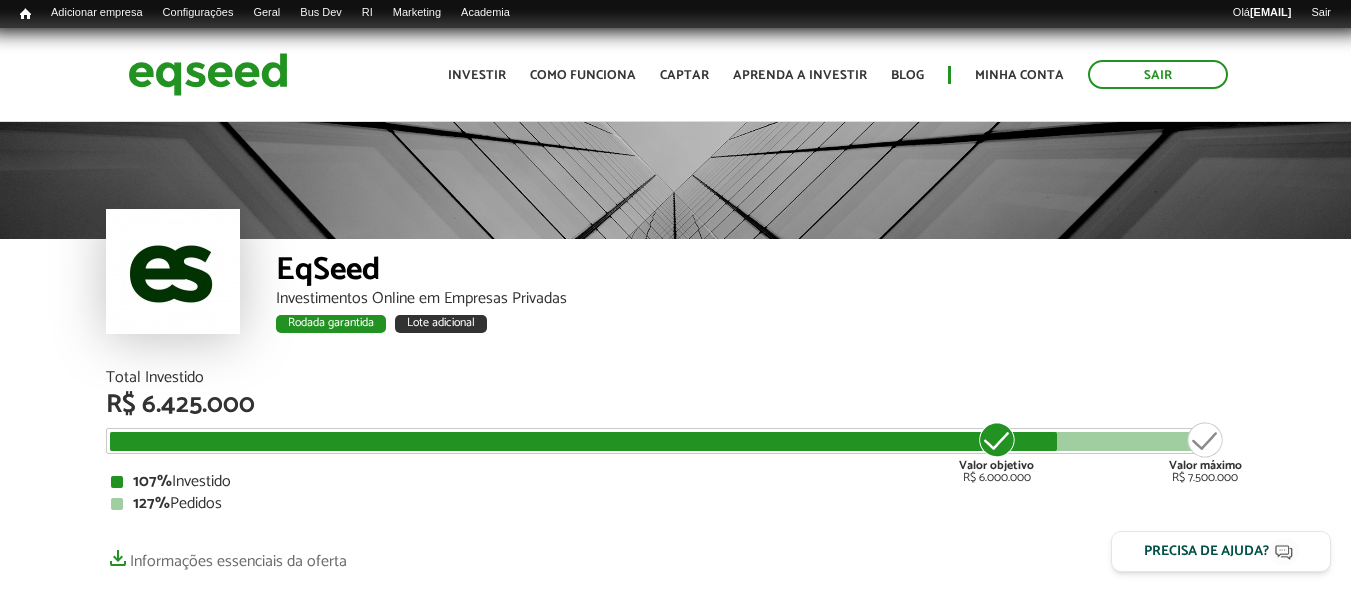 click on "EqSeed" at bounding box center [761, 272] 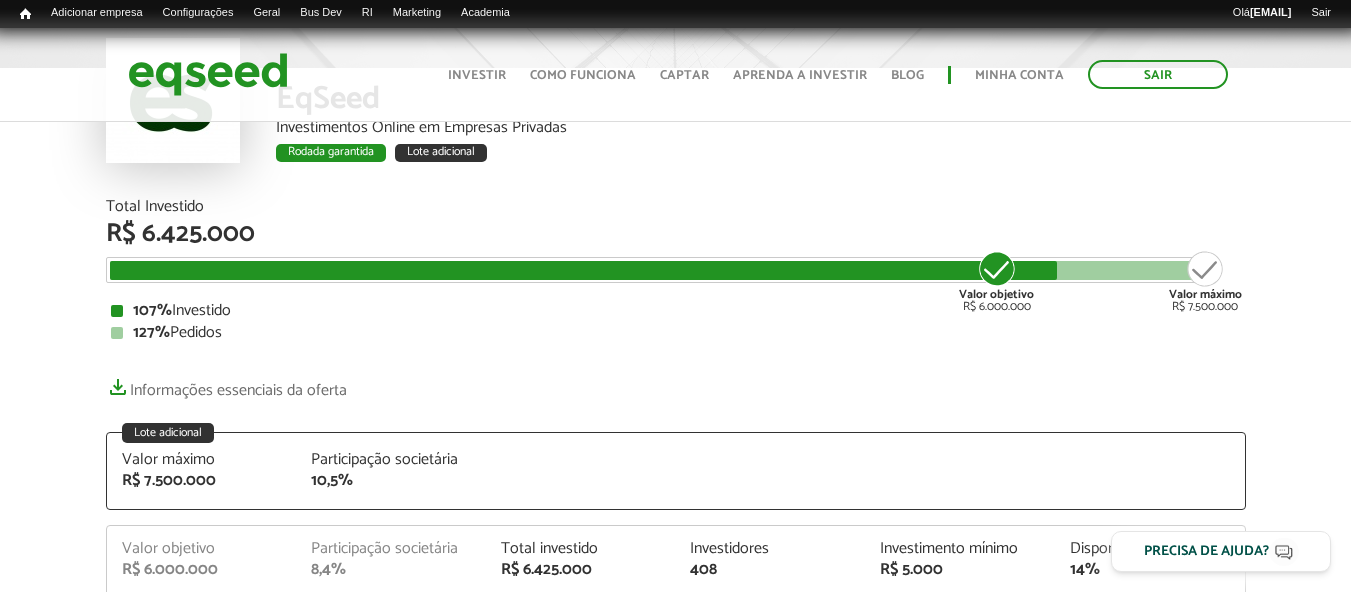 scroll, scrollTop: 0, scrollLeft: 0, axis: both 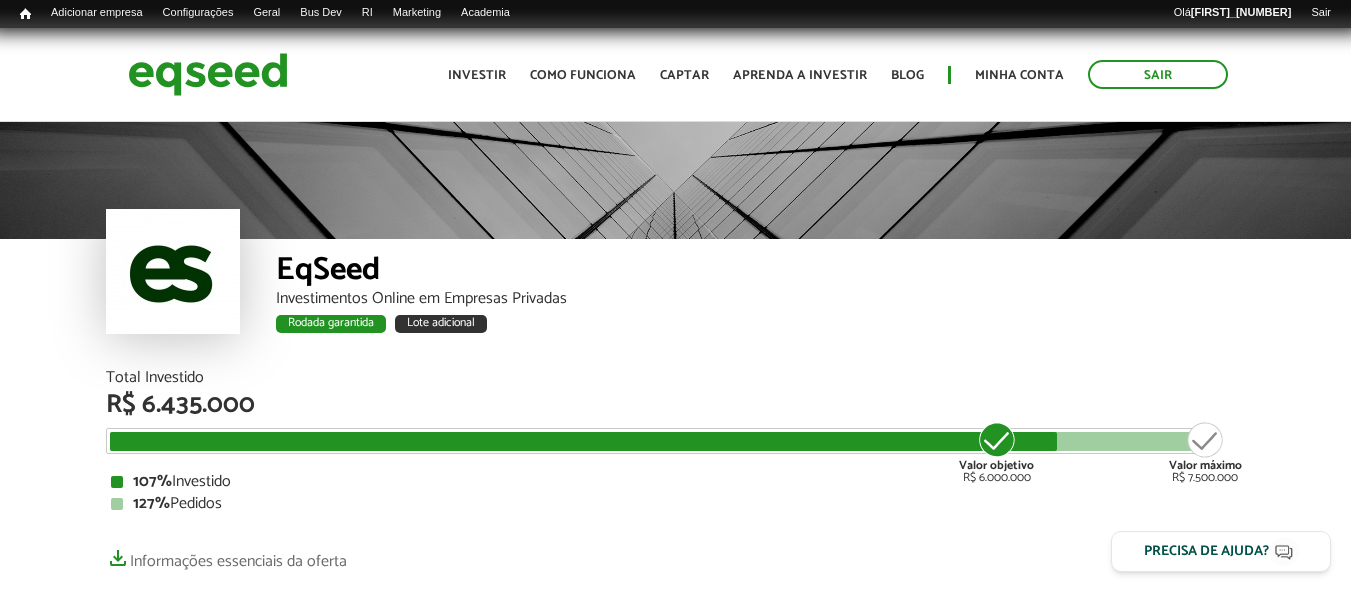 click at bounding box center [675, 179] 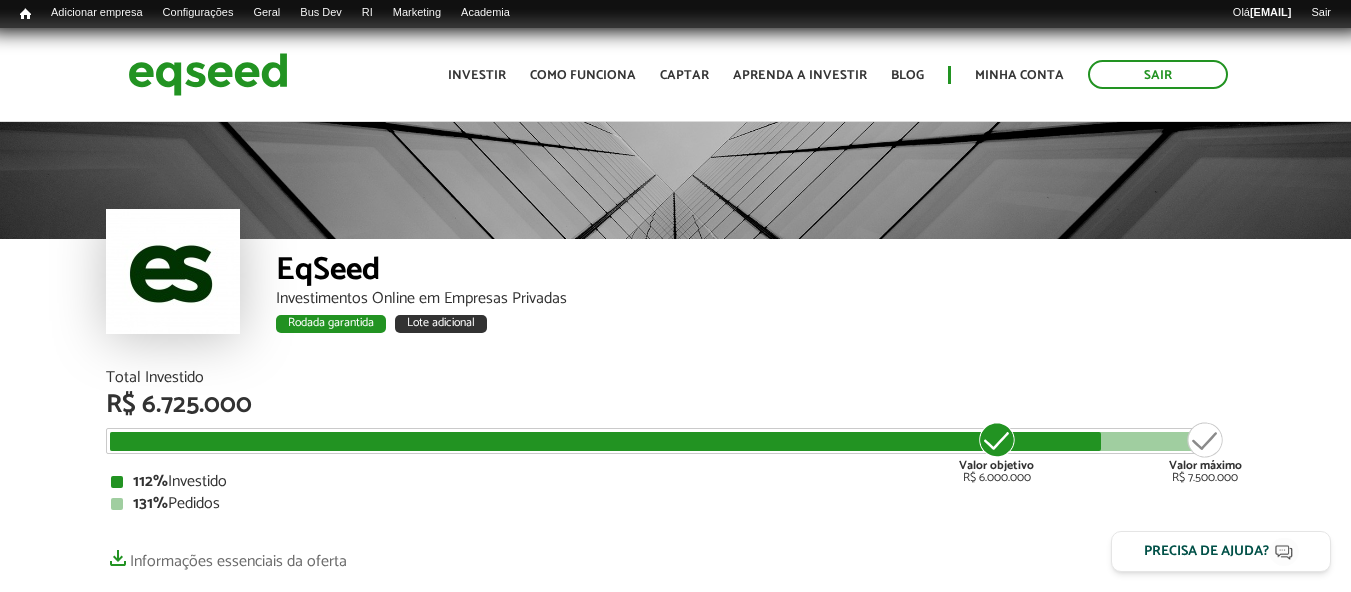 scroll, scrollTop: 0, scrollLeft: 0, axis: both 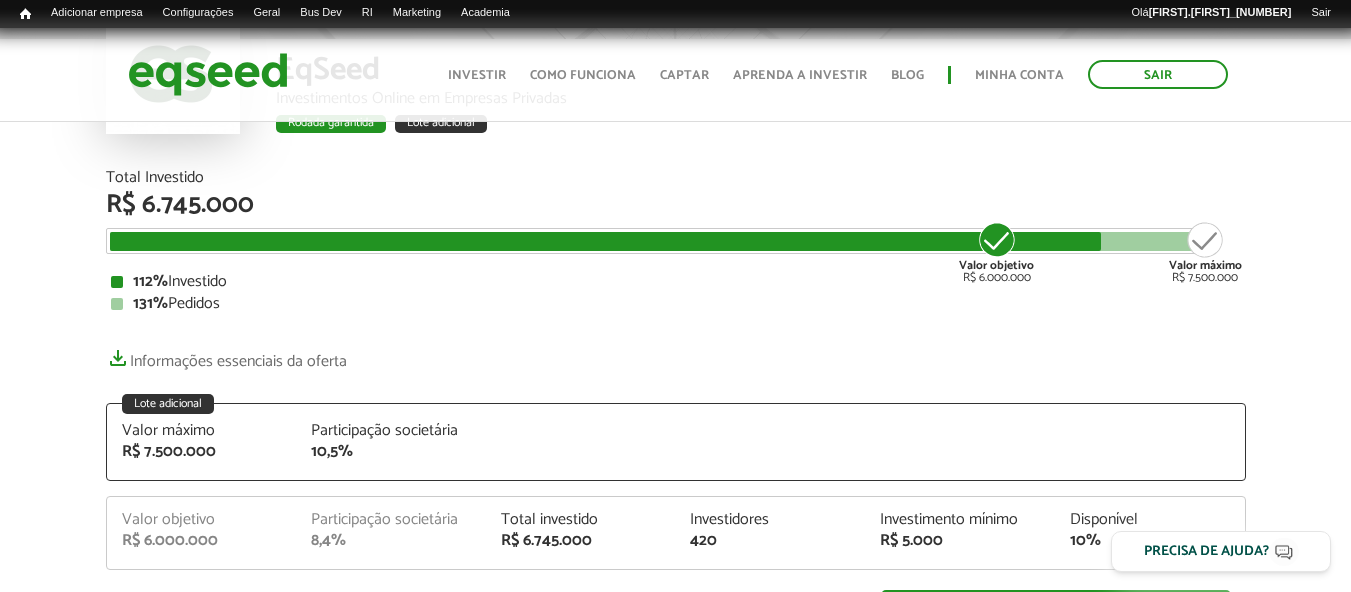 click on "R$ 6.745.000" at bounding box center [676, 205] 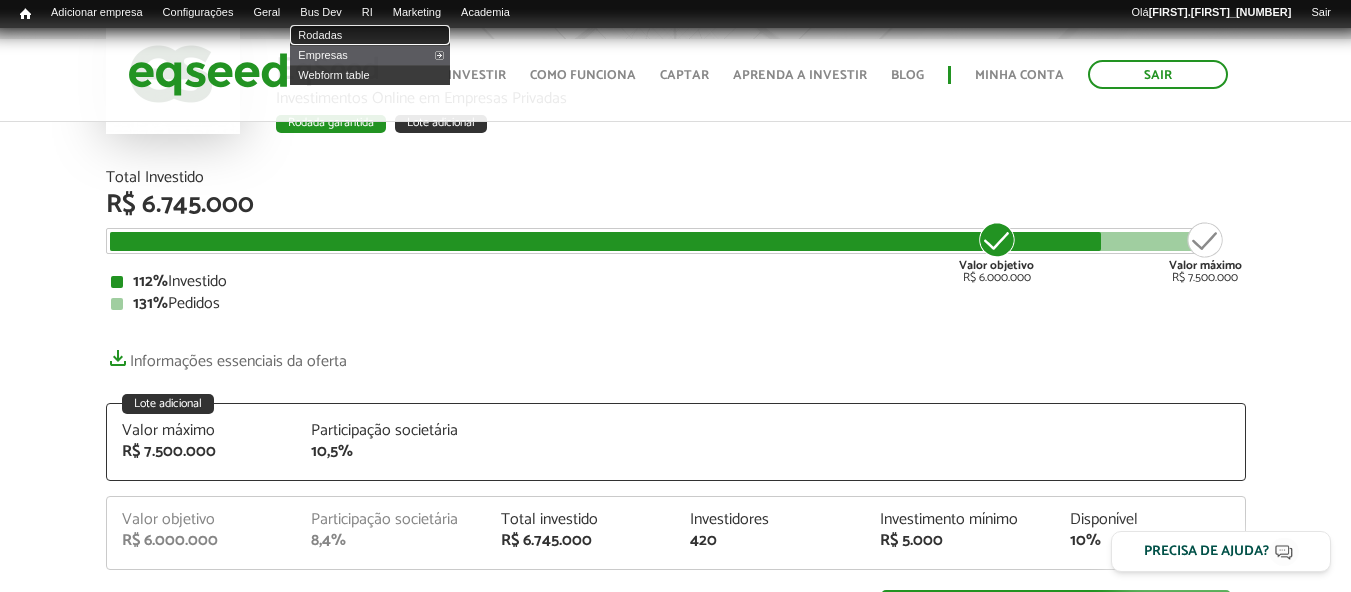 click on "Rodadas" at bounding box center [370, 35] 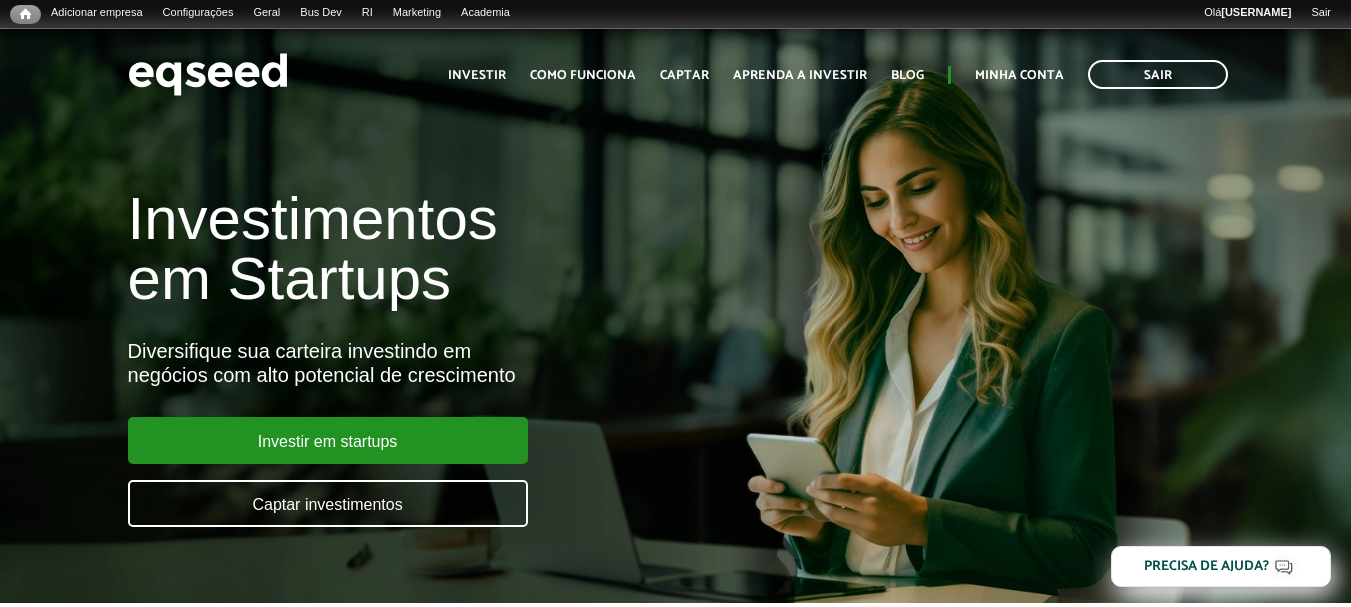 scroll, scrollTop: 0, scrollLeft: 0, axis: both 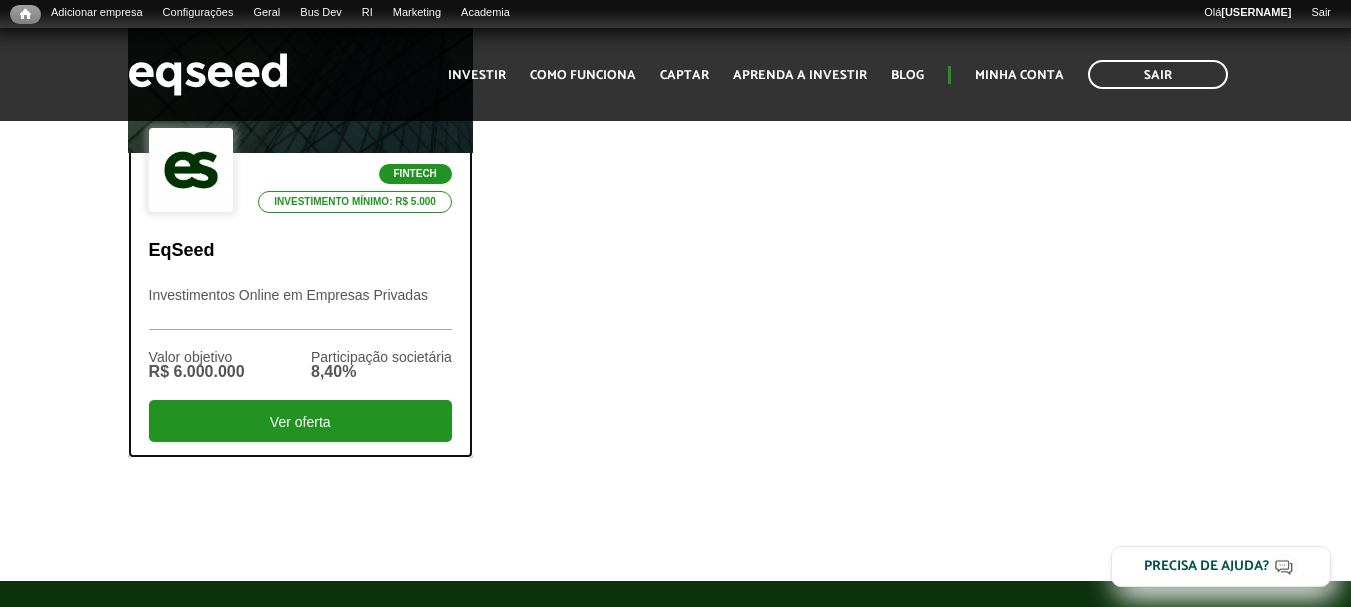 click on "Fintech
Investimento mínimo: R$ 5.000
EqSeed
Investimentos Online em Empresas Privadas
Valor objetivo
R$ 6.000.000
Participação societária
8,40%
Ver oferta" at bounding box center [300, 304] 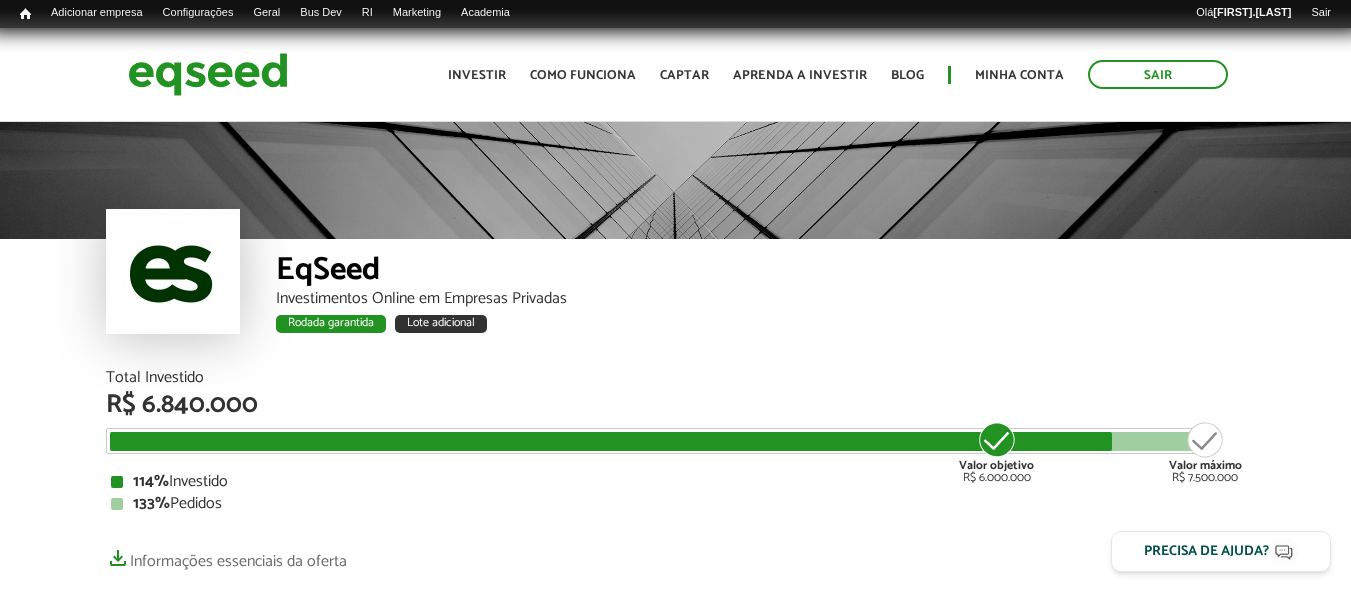 scroll, scrollTop: 0, scrollLeft: 0, axis: both 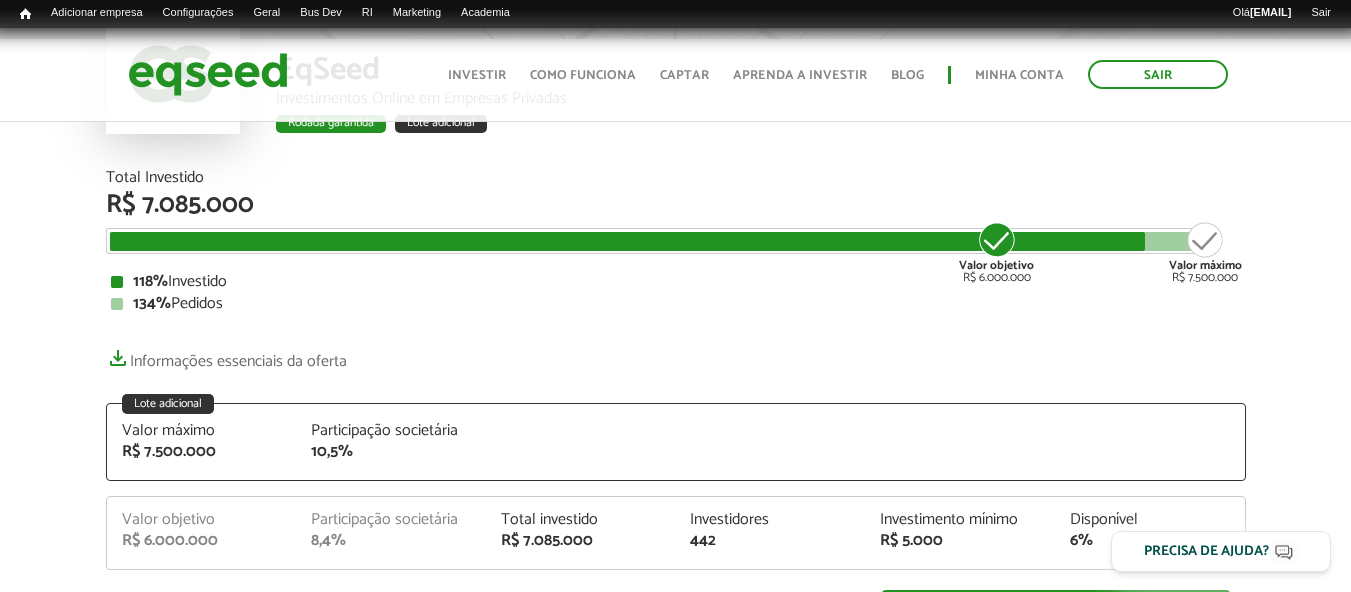 click on "EqSeed
Investimentos Online em Empresas Privadas
Rodada garantida                Lote adicional
Rodada garantida            Lote adicional
Total Investido
R$ 7.085.000
Valor objetivo R$ 6.000.000
Valor máximo R$ 7.500.000
118%  Investido
134%  Pedidos
Informações essenciais da oferta
Lote adicional
Valor máximo R$ 7.500.000 6%" at bounding box center (675, 658) 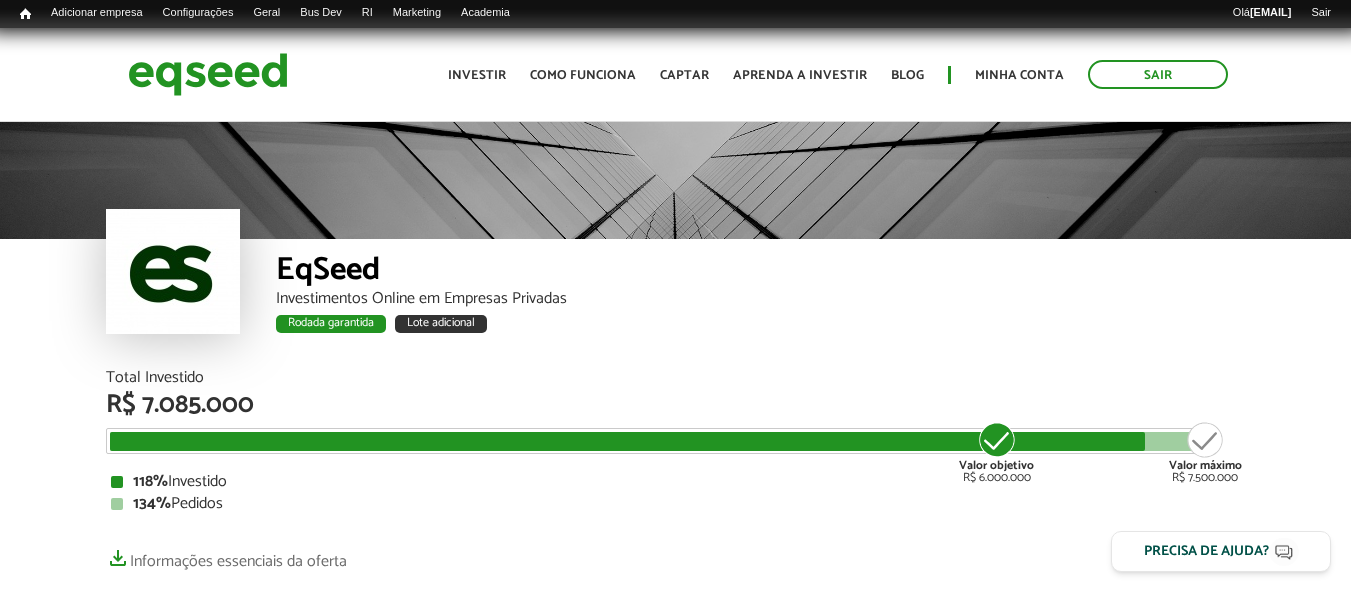 scroll, scrollTop: 171, scrollLeft: 0, axis: vertical 